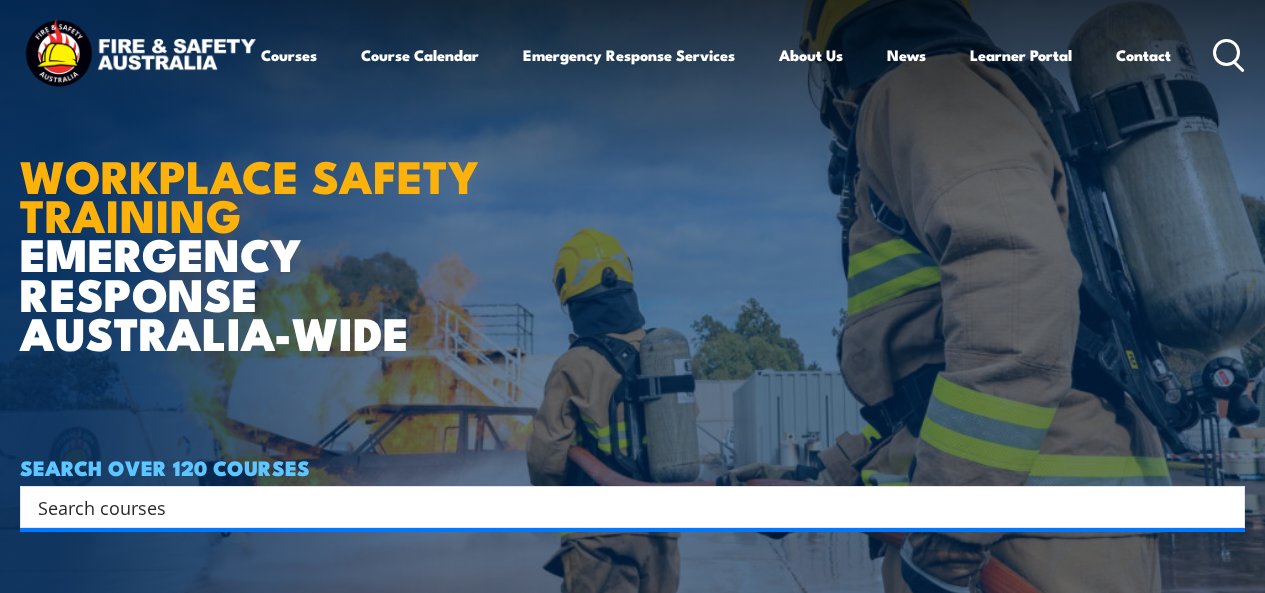 scroll, scrollTop: 0, scrollLeft: 0, axis: both 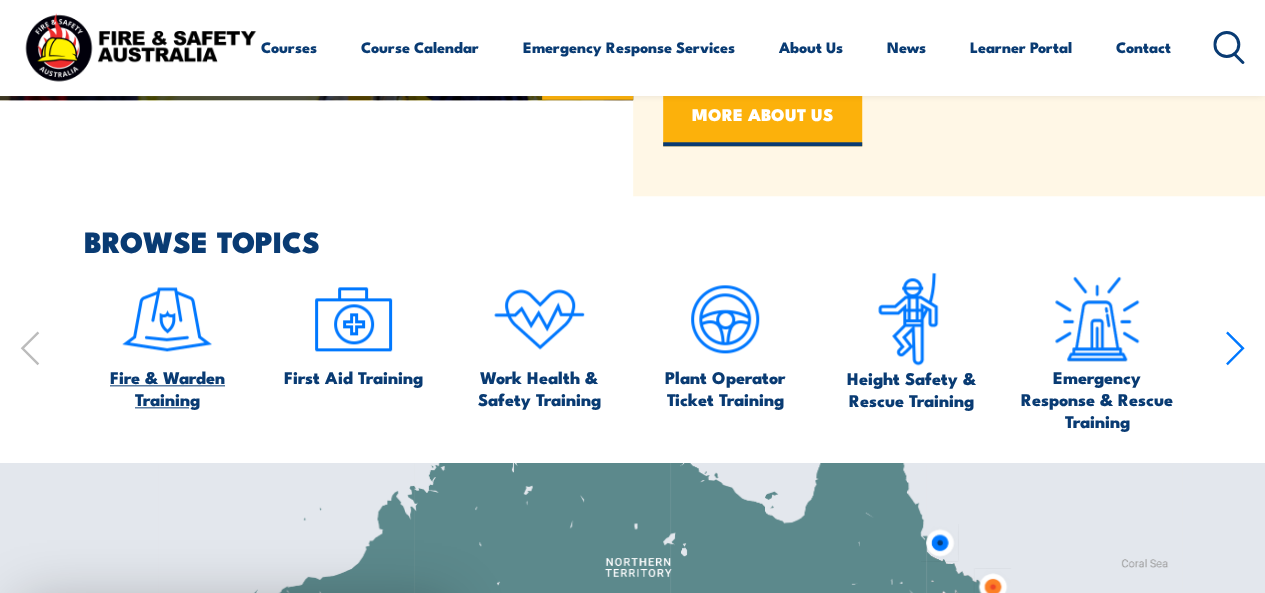click at bounding box center (167, 319) 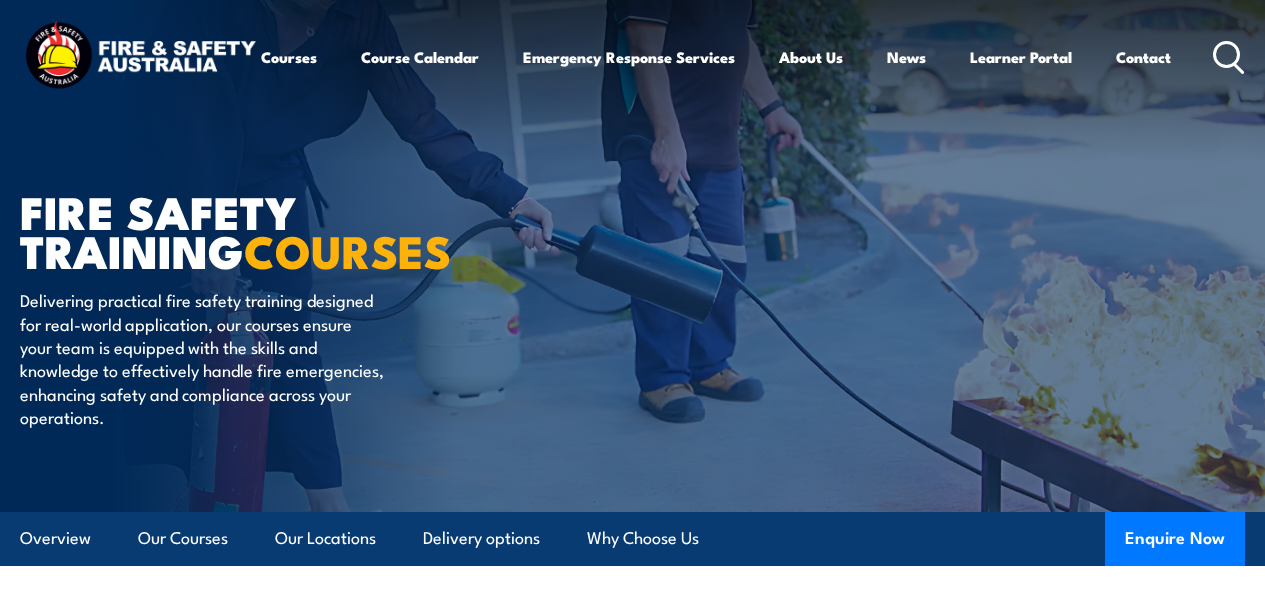 scroll, scrollTop: 0, scrollLeft: 0, axis: both 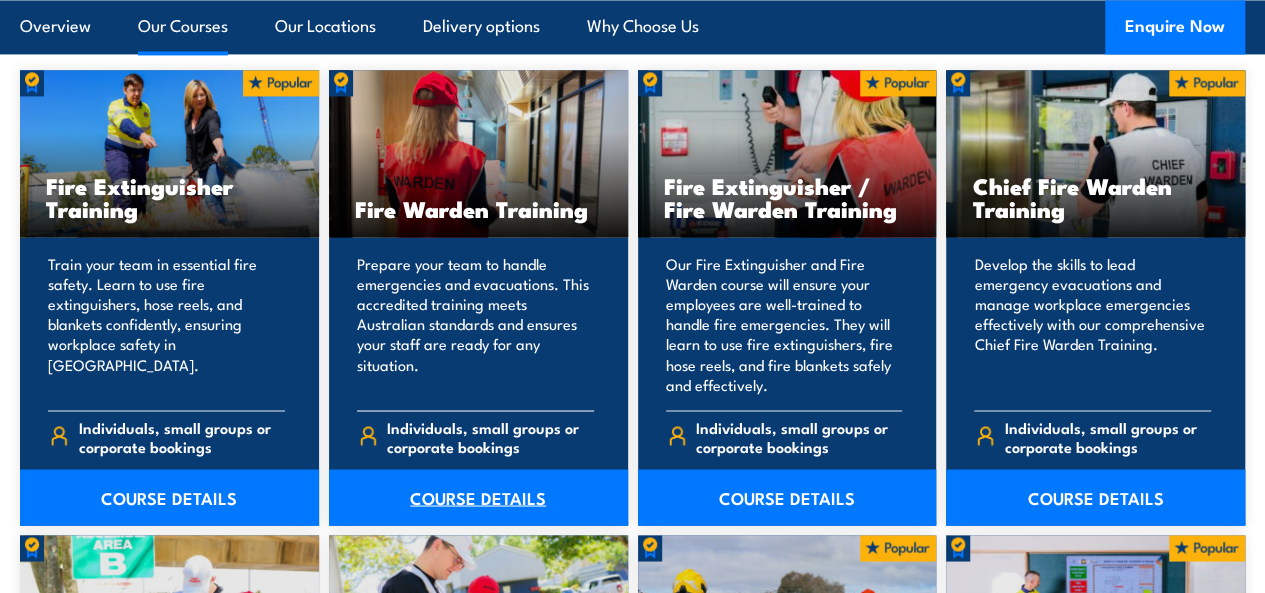 click on "COURSE DETAILS" at bounding box center (478, 497) 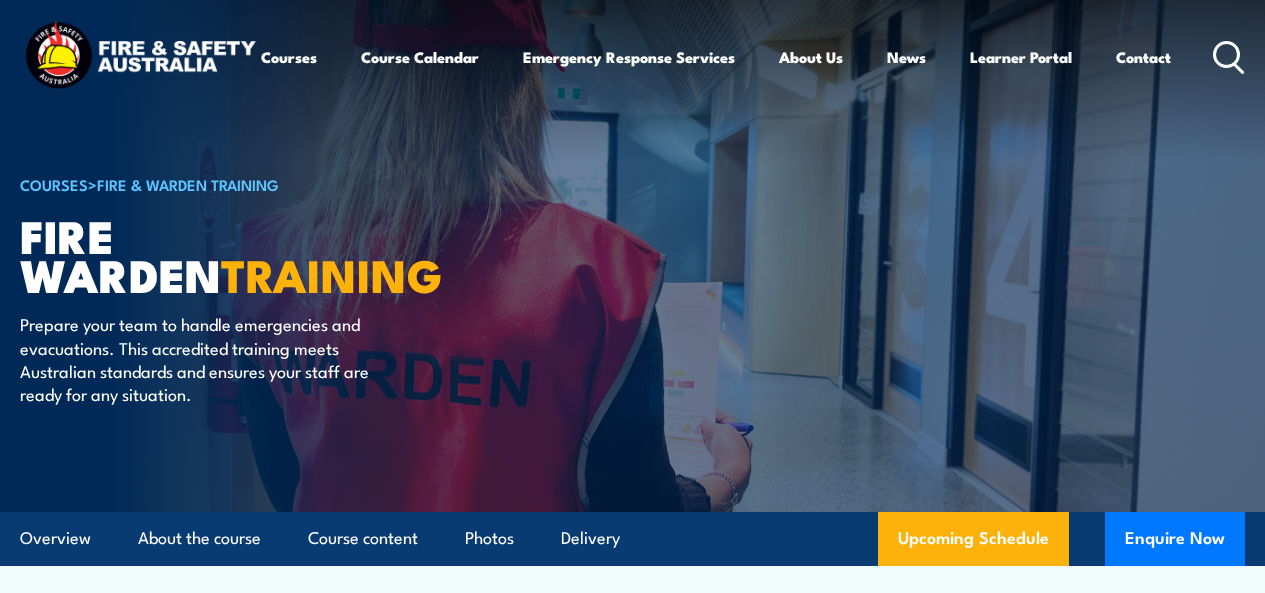 scroll, scrollTop: 0, scrollLeft: 0, axis: both 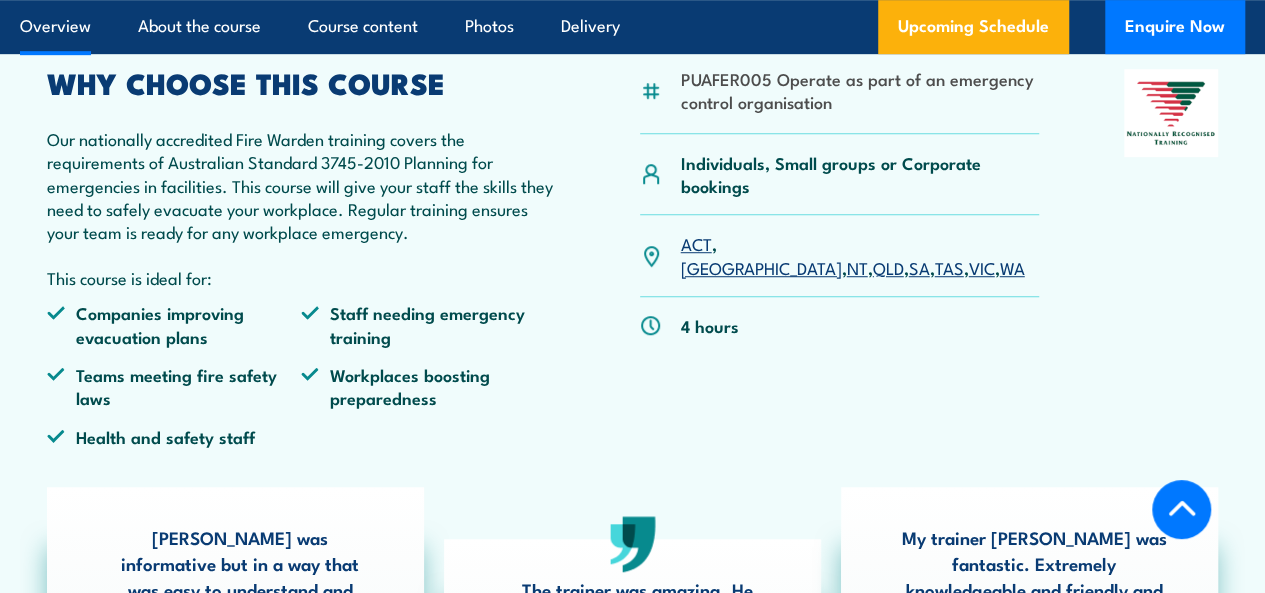 click on "NT" at bounding box center [857, 267] 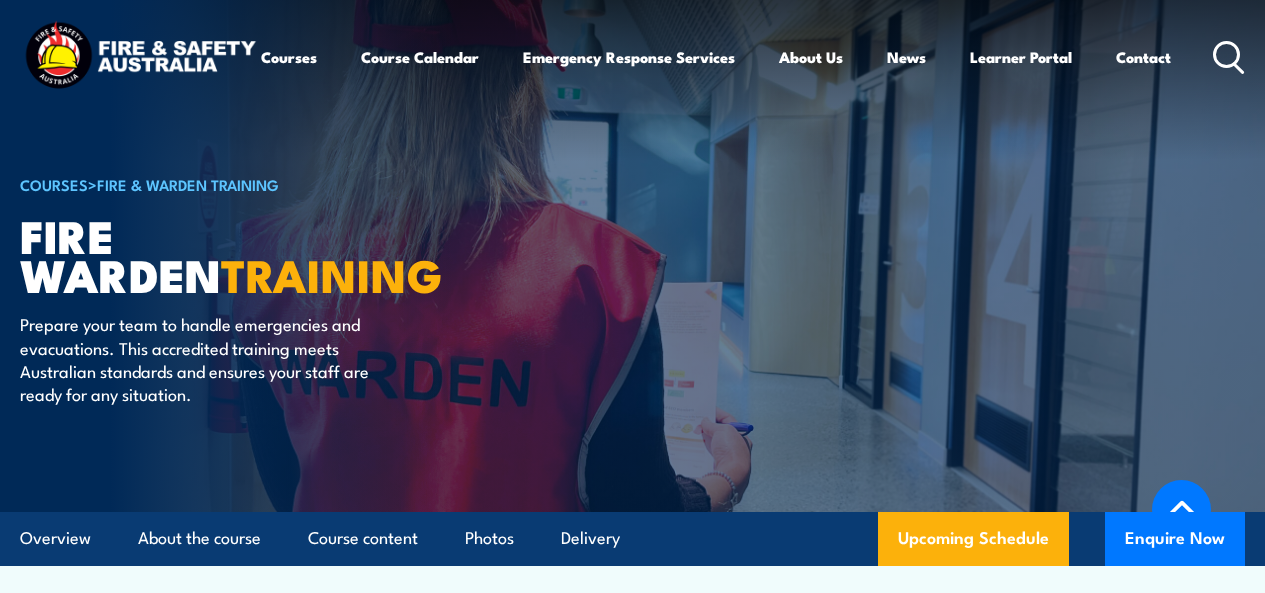 scroll, scrollTop: 3672, scrollLeft: 0, axis: vertical 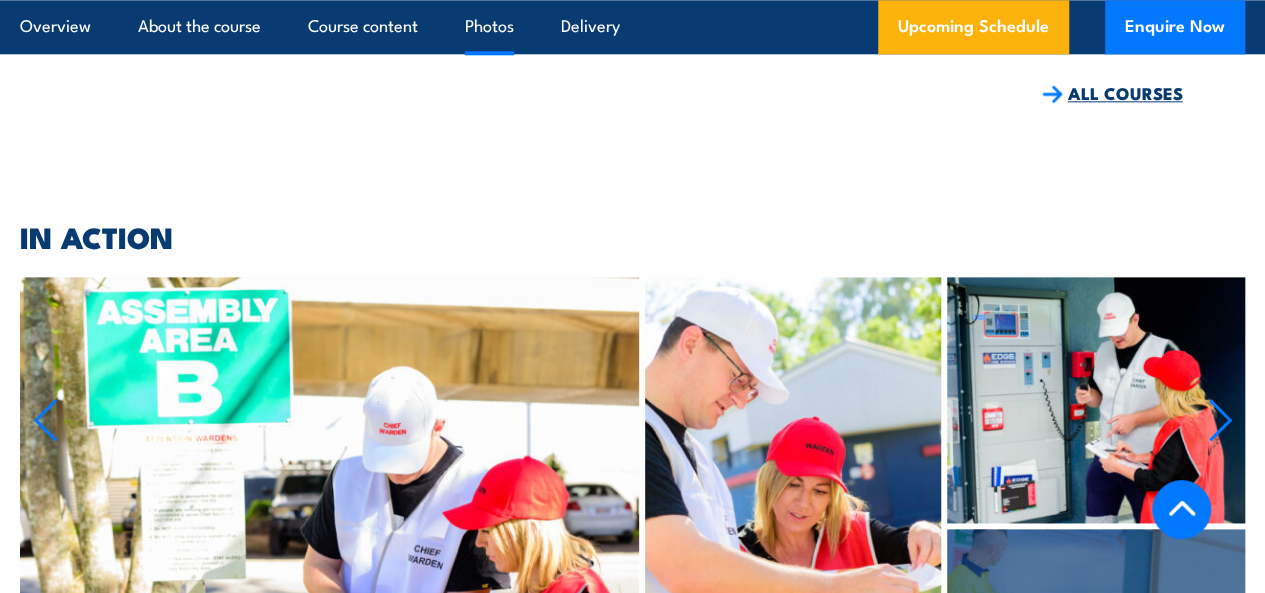click on "ALL COURSES" at bounding box center (1112, 93) 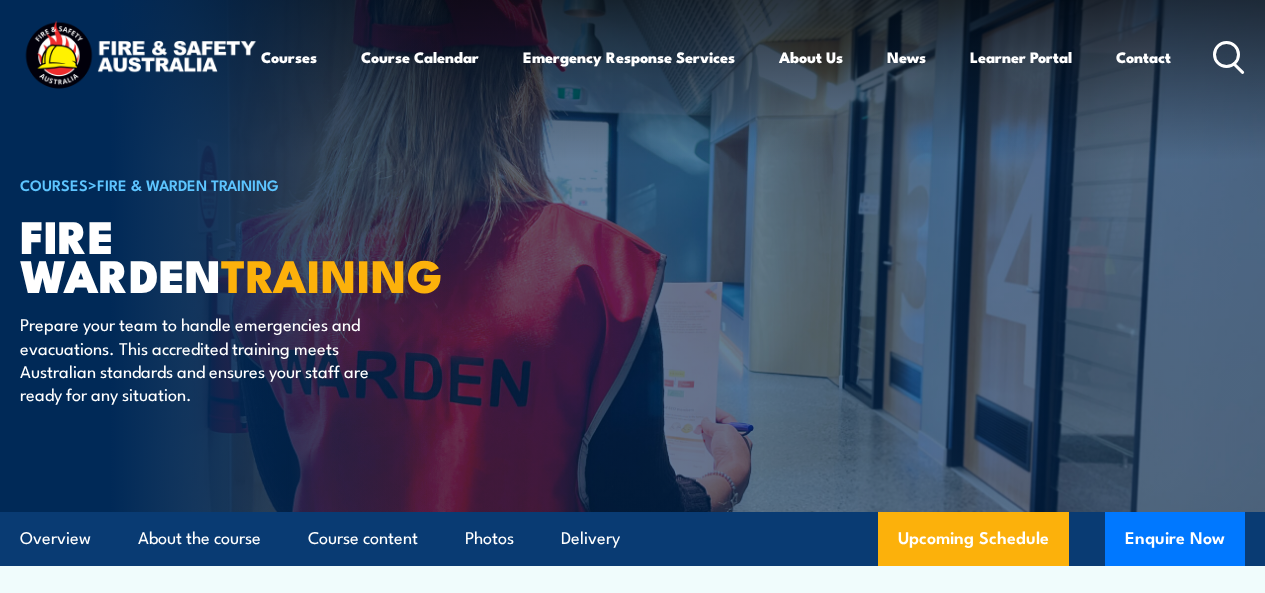 scroll, scrollTop: 0, scrollLeft: 0, axis: both 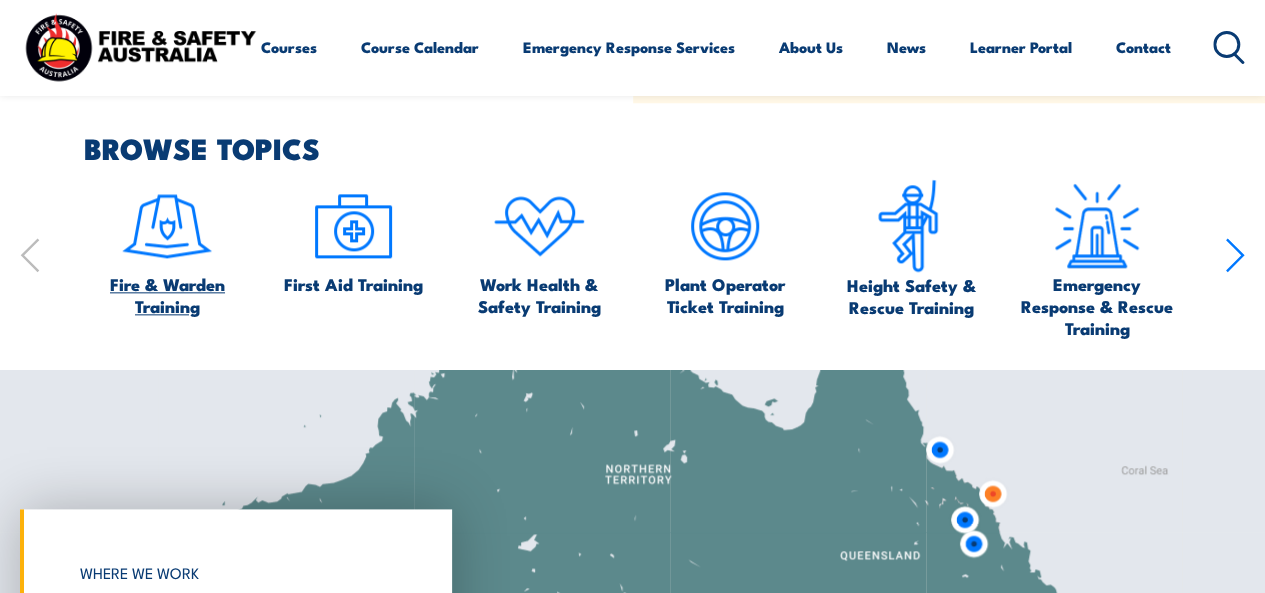 click on "Fire & Warden Training" at bounding box center (167, 295) 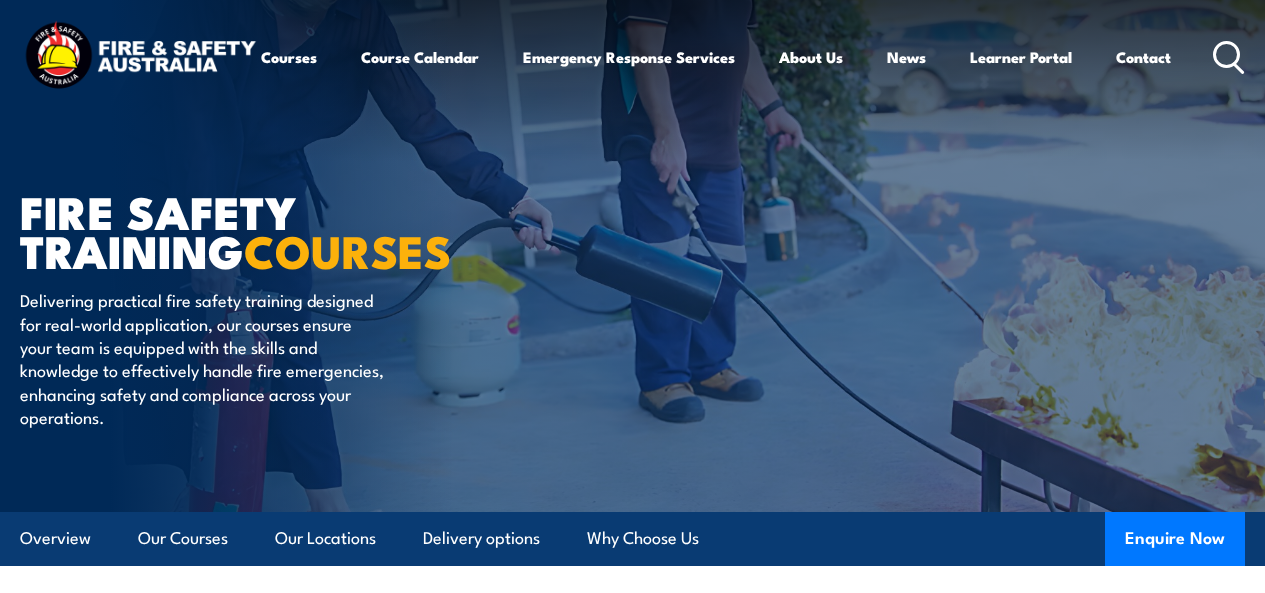 scroll, scrollTop: 0, scrollLeft: 0, axis: both 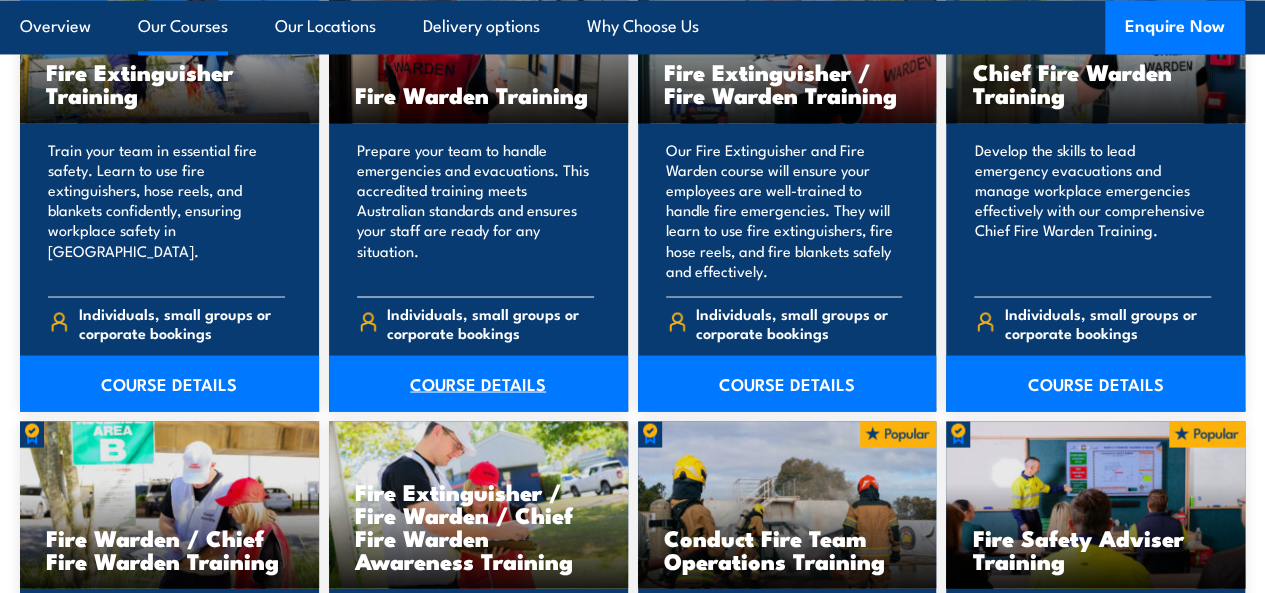 click on "COURSE DETAILS" at bounding box center [478, 383] 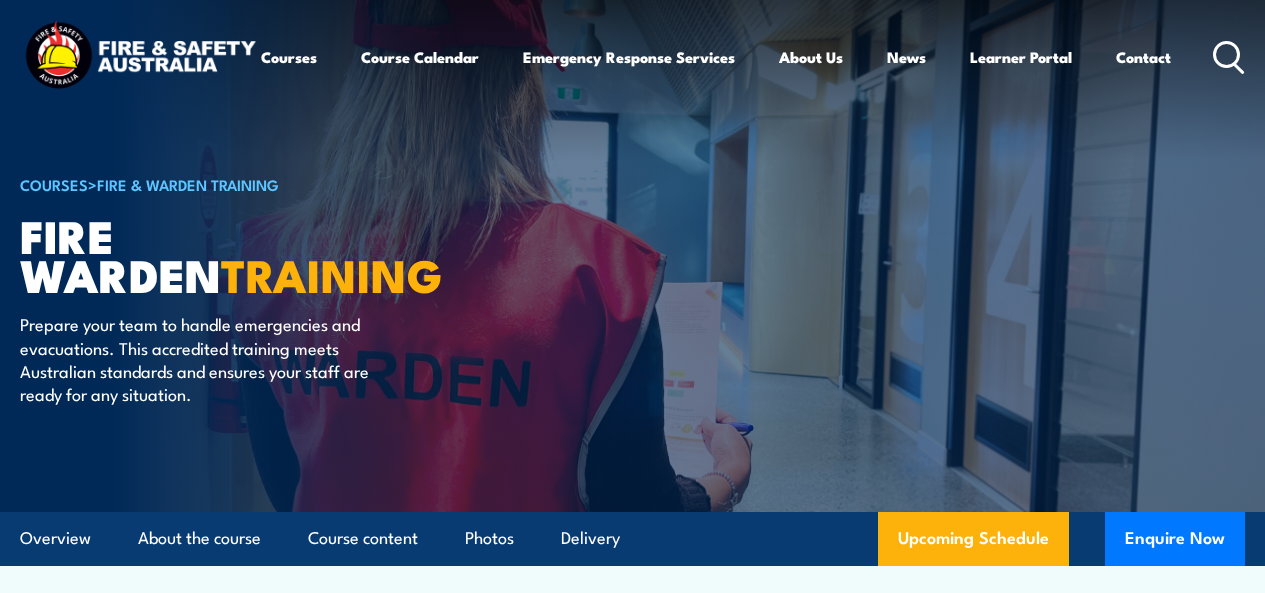 scroll, scrollTop: 28, scrollLeft: 0, axis: vertical 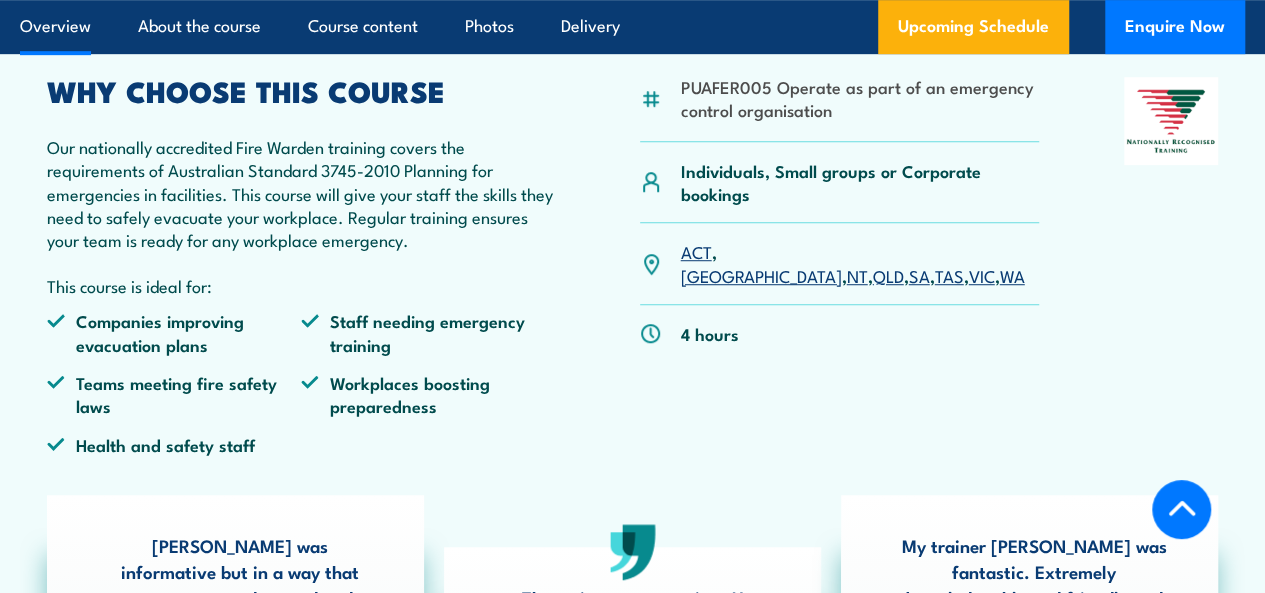 click on "NT" at bounding box center (857, 275) 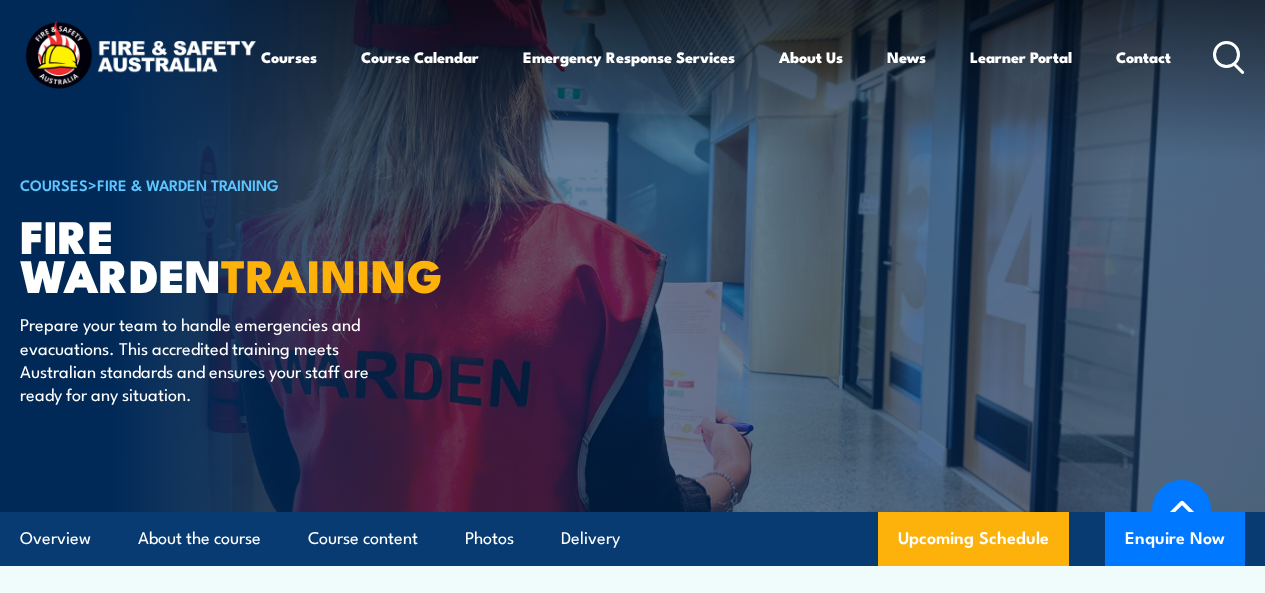 scroll, scrollTop: 3672, scrollLeft: 0, axis: vertical 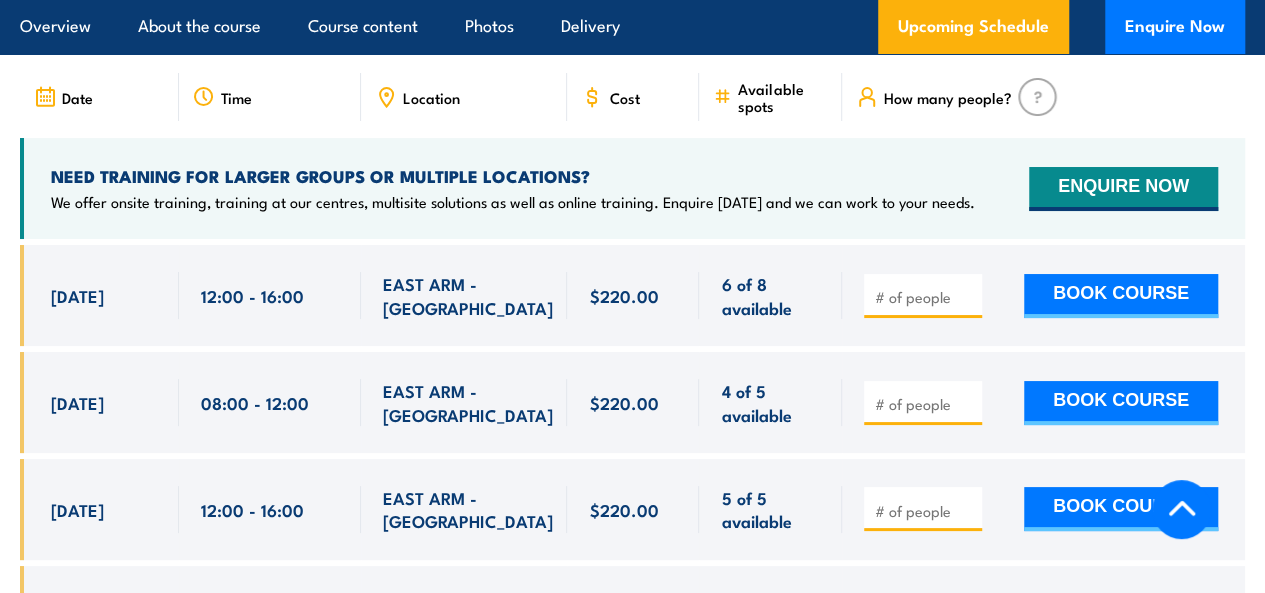 click on "[DATE]" at bounding box center (77, 295) 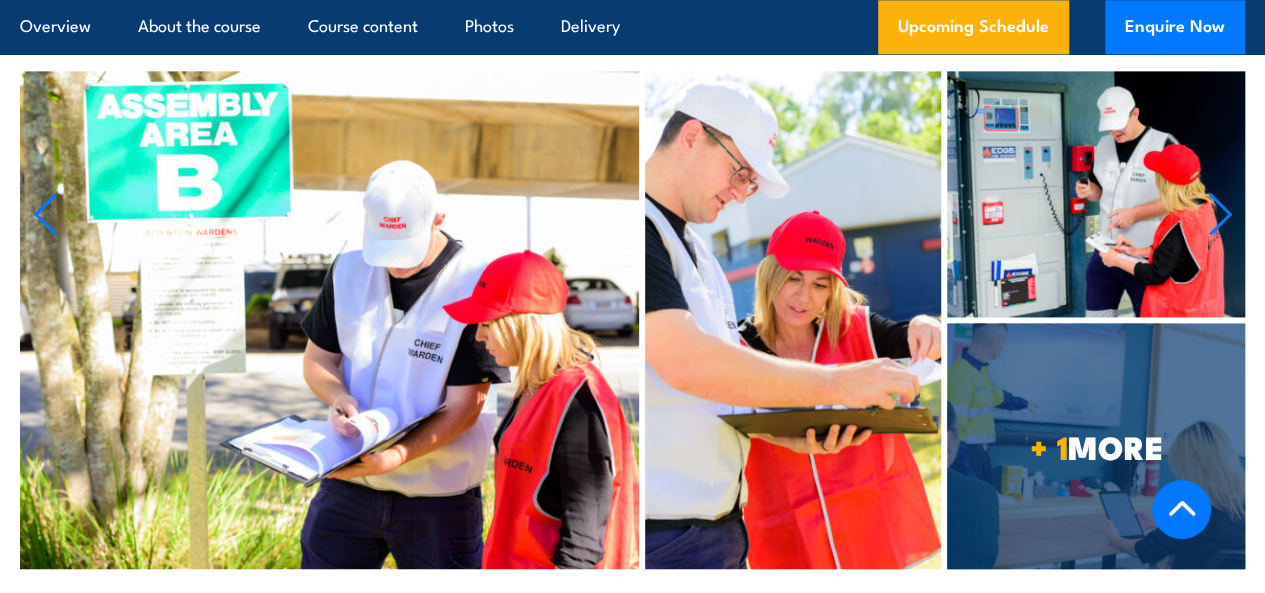 scroll, scrollTop: 5870, scrollLeft: 0, axis: vertical 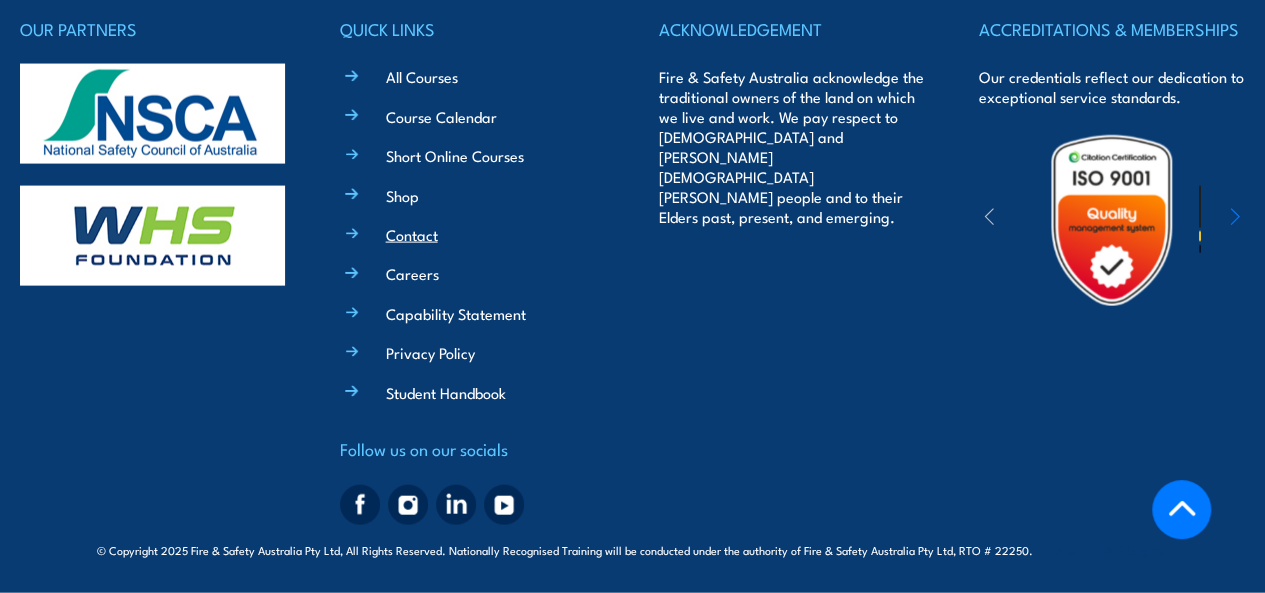click on "Contact" at bounding box center [412, 234] 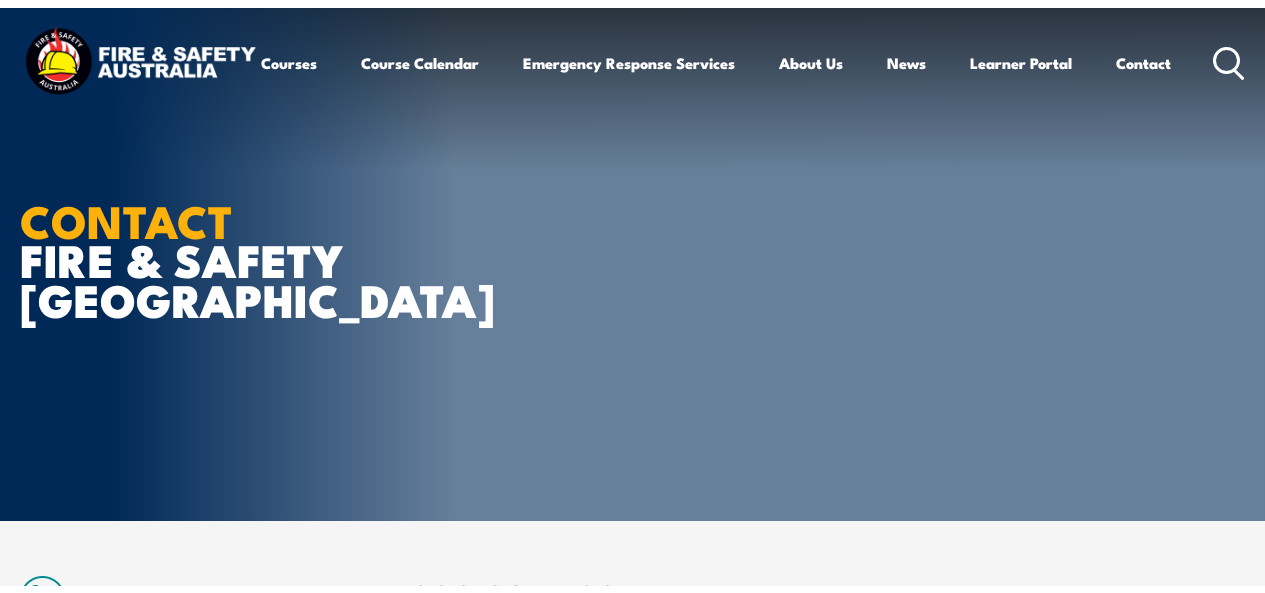 scroll, scrollTop: 0, scrollLeft: 0, axis: both 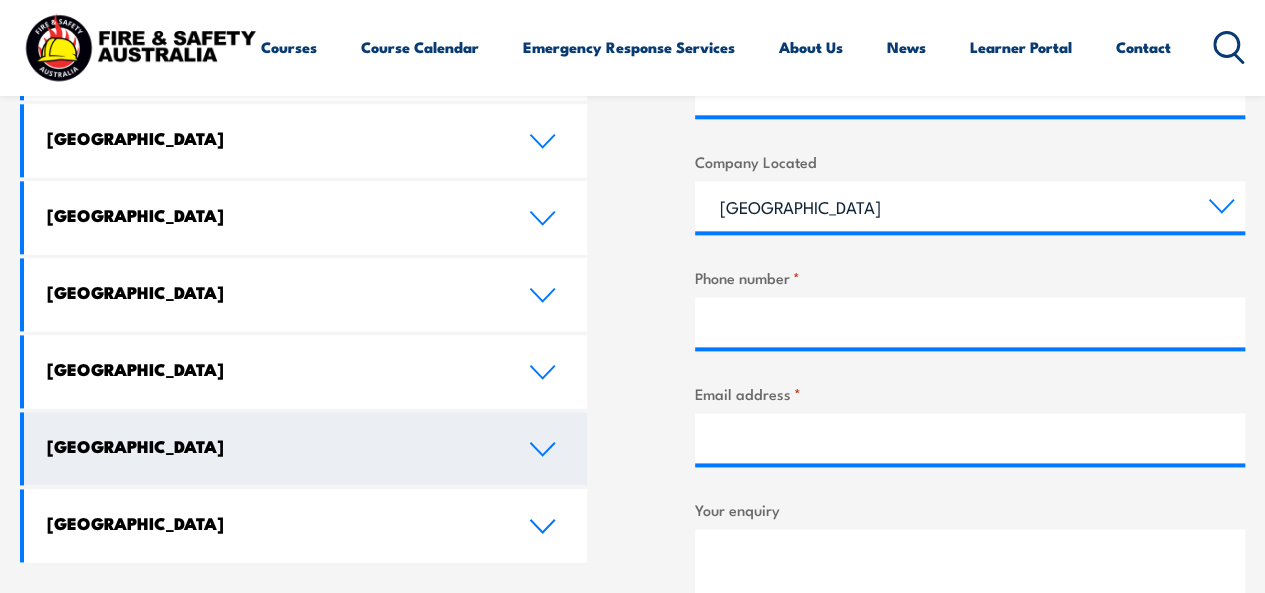 click on "Northern Territory" at bounding box center (305, 448) 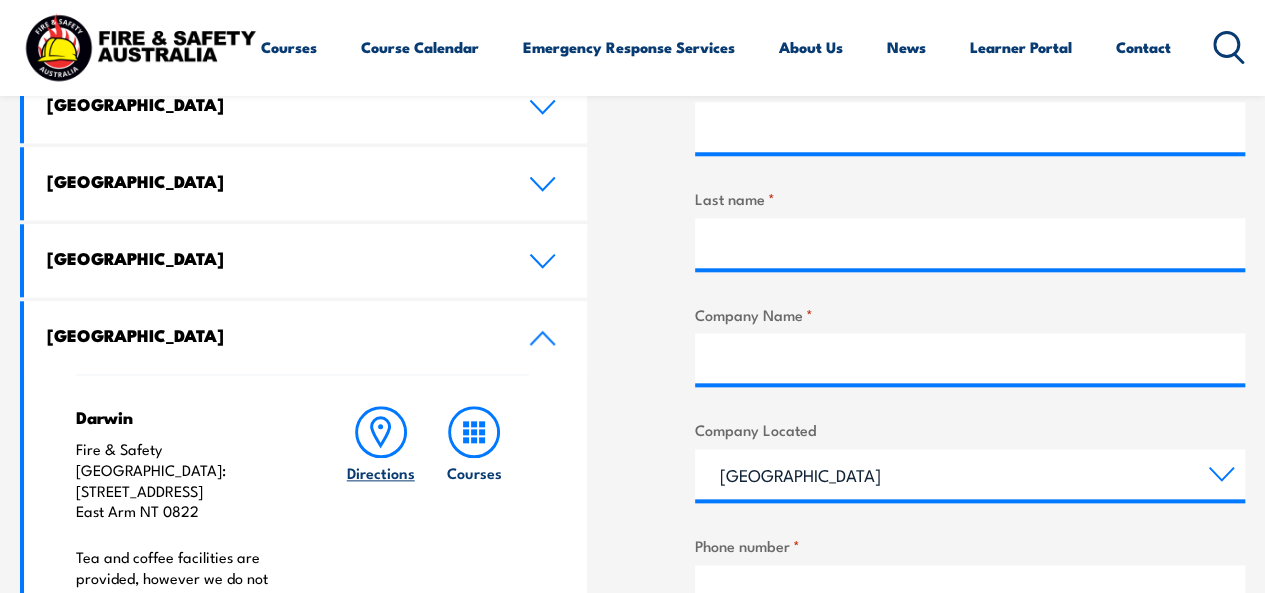 scroll, scrollTop: 897, scrollLeft: 0, axis: vertical 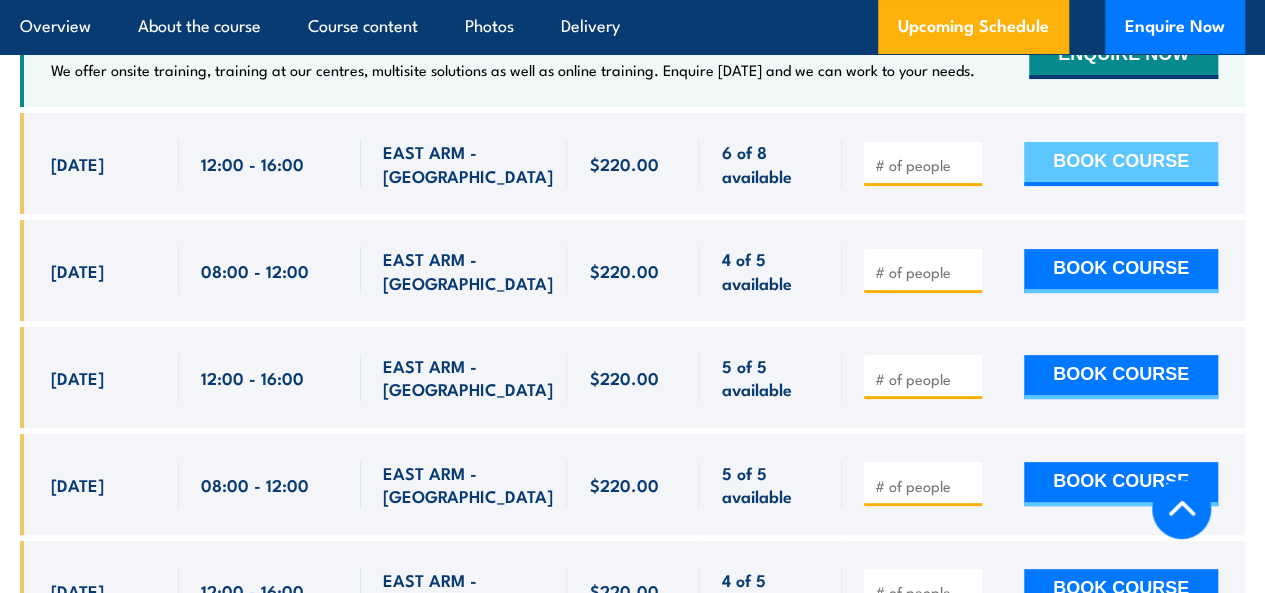 click on "BOOK COURSE" at bounding box center (1121, 164) 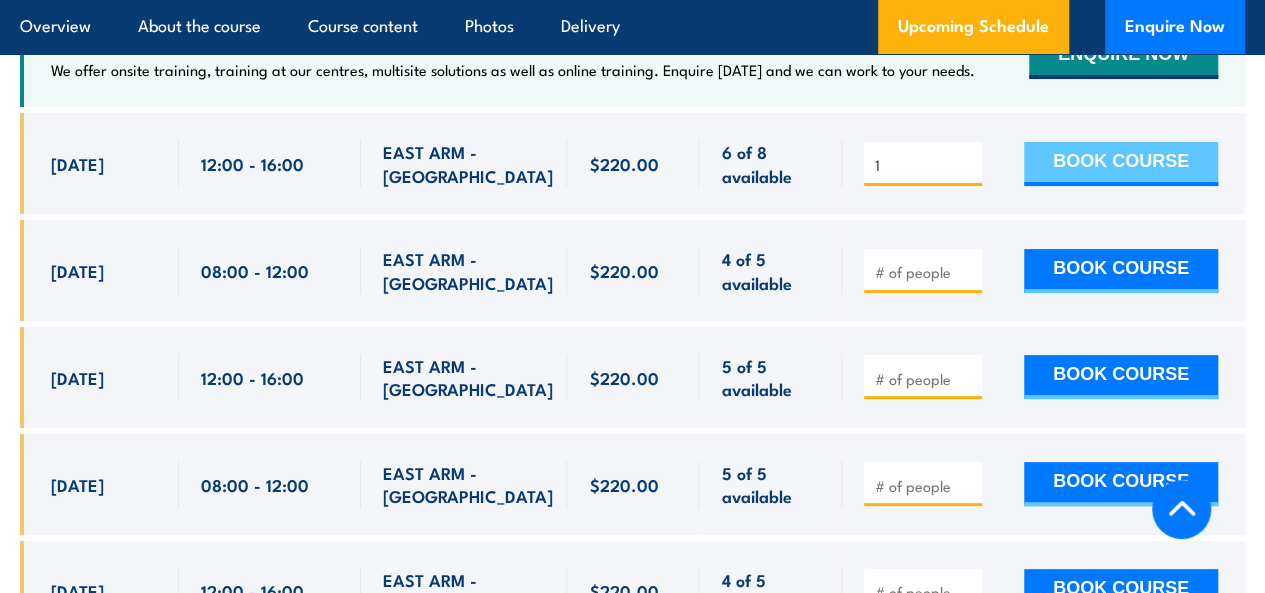 type on "1" 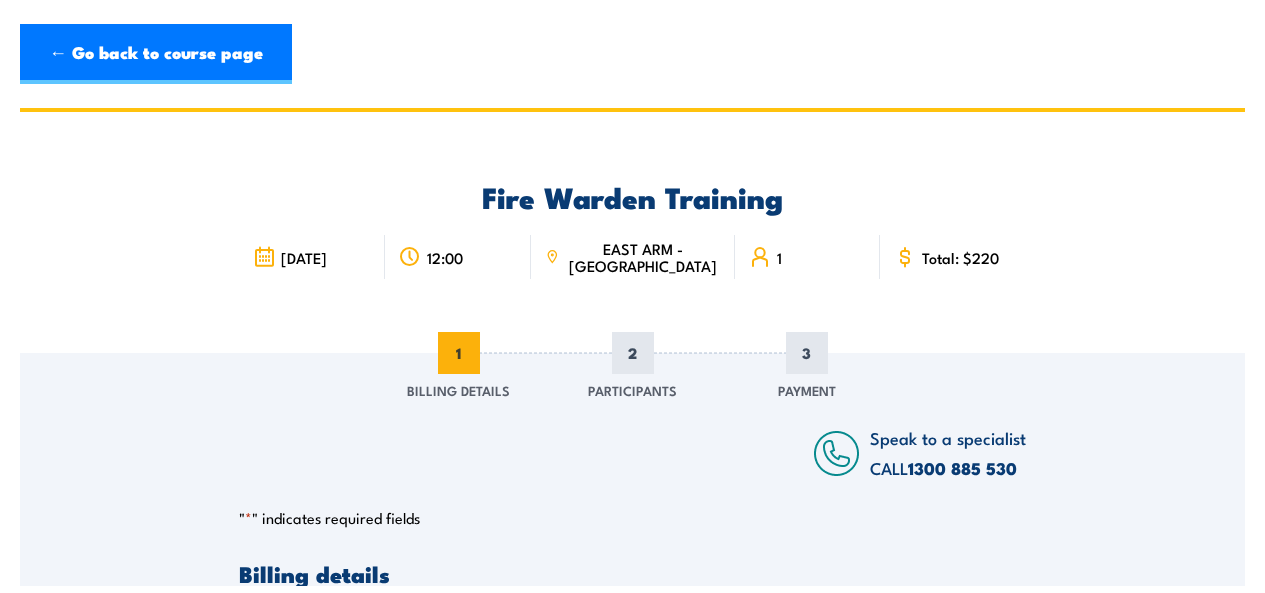 scroll, scrollTop: 0, scrollLeft: 0, axis: both 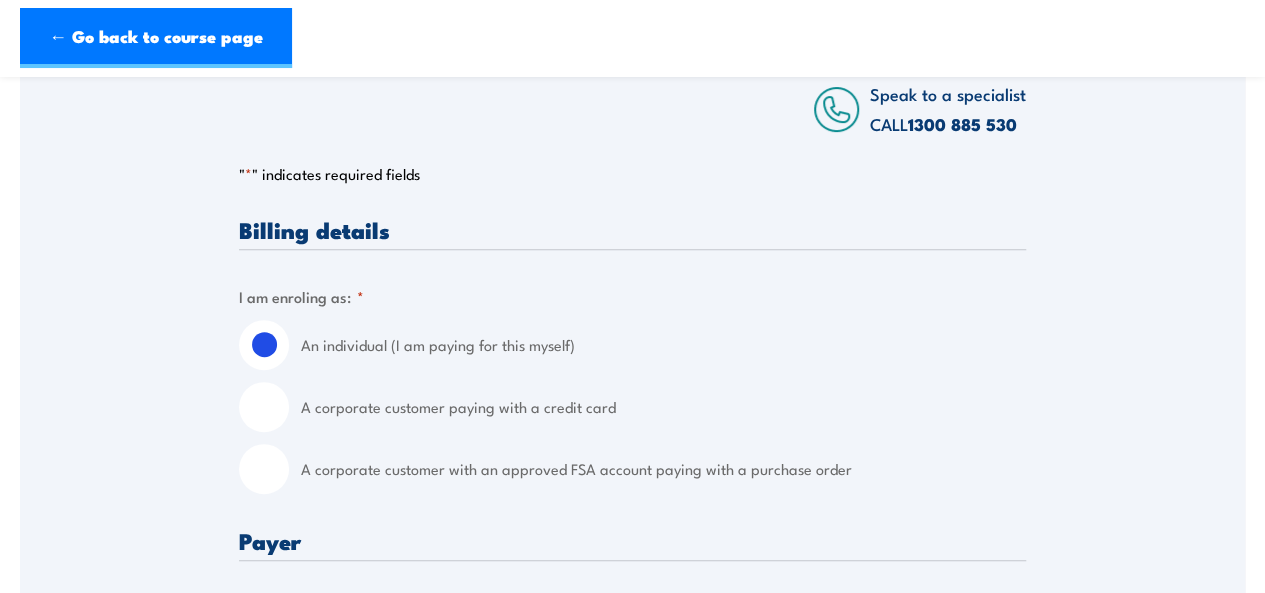 click on "" * " indicates required fields
1 Billing Details 2 Participants 3 Payment
Billing details I am enroling as: *
An individual (I am paying for this myself)
A corporate customer paying with a credit card
A corporate customer with an approved FSA account paying with a purchase order
Please note:
Payment on account is only available to approved Corporate Customers who have previously applied and meet the minimum annual spending criteria with Fire & Safety Australia Pty Ltd. All other companies and individuals are required to pay upfront via credit card in the final stage of this booking process. If you are a corporation and wish to apply for an account (subject to approval),  you can download the application HERE . If you require any further assistance, please contact our  Customer Service Team on 1300 885 530  for further information. Payer * * *" at bounding box center [632, 960] 